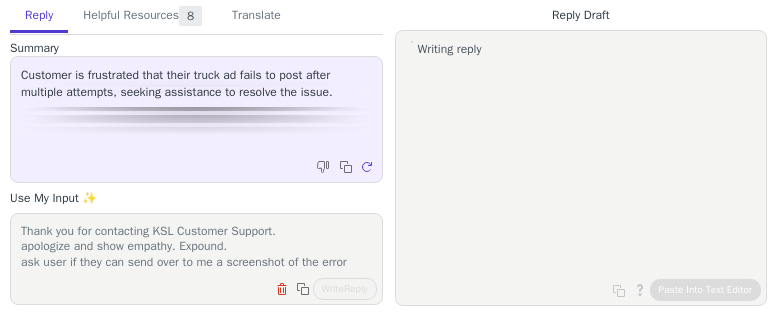 scroll, scrollTop: 0, scrollLeft: 0, axis: both 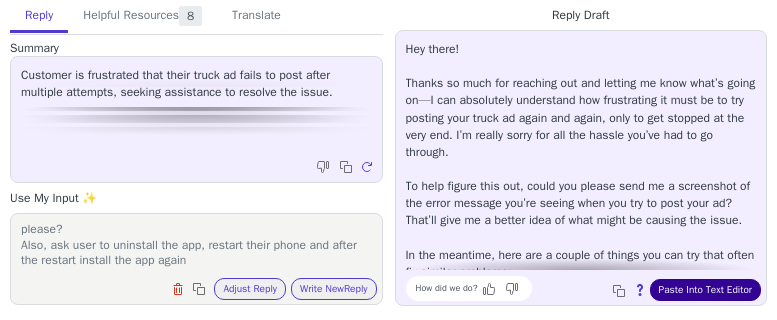 click on "Paste Into Text Editor" at bounding box center (705, 290) 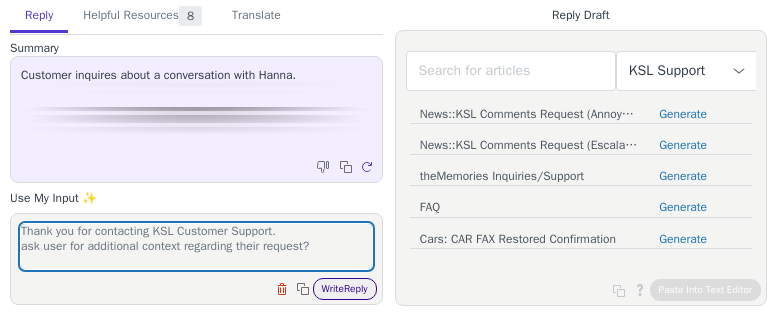 scroll, scrollTop: 0, scrollLeft: 0, axis: both 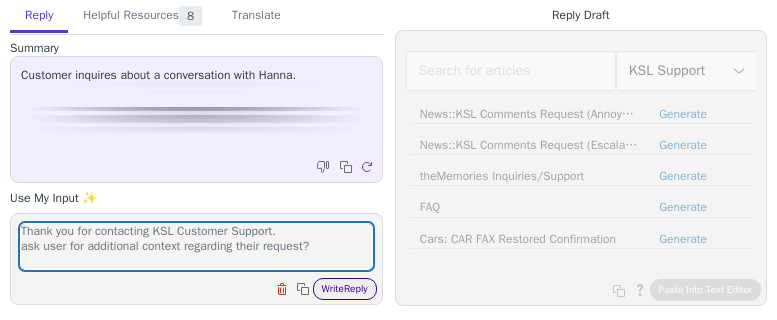 type on "Thank you for contacting KSL Customer Support.
ask user for additional context regarding their request?" 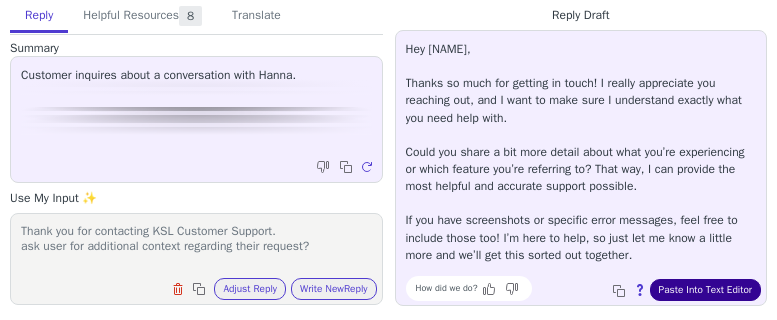 click on "Paste Into Text Editor" at bounding box center (705, 290) 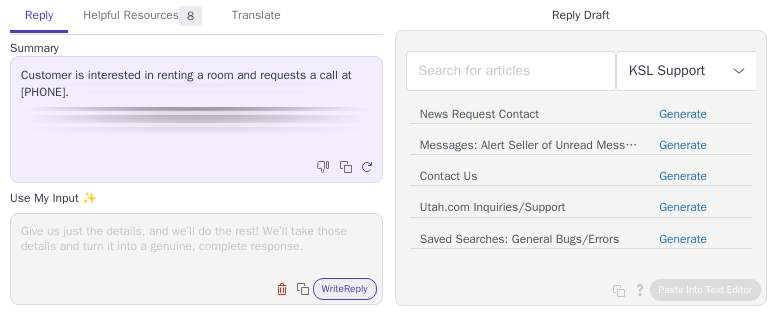 scroll, scrollTop: 0, scrollLeft: 0, axis: both 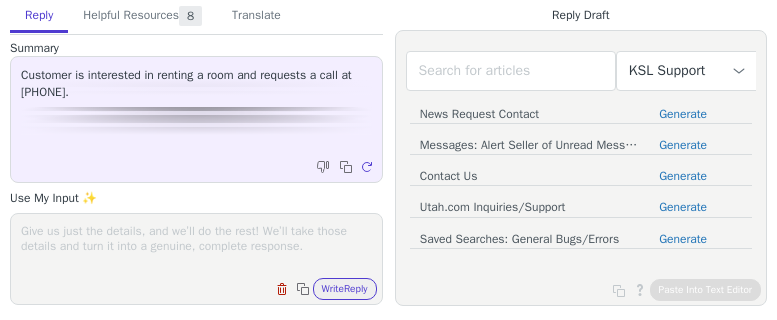 paste on "Thank you for contacting KSL Customer Support.
It appears as though you may have replied to our Support Team, rather than the landlord of the property you are inquiring about.
We wanted to make sure to let you know to ensure that you don't miss out on any listings.
Please feel free to reach out if you run into any questions, concerns, or feedback. '
Have a great day and stay healthy," 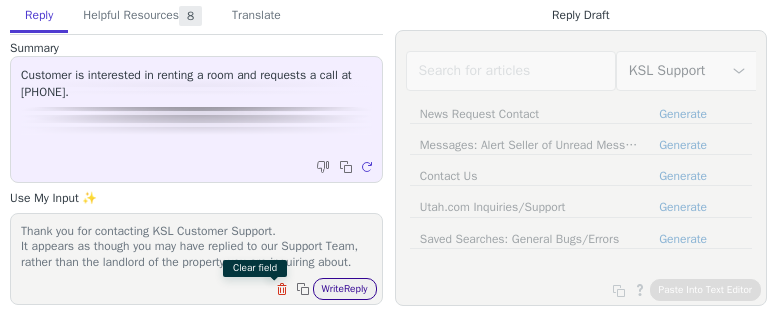 scroll, scrollTop: 109, scrollLeft: 0, axis: vertical 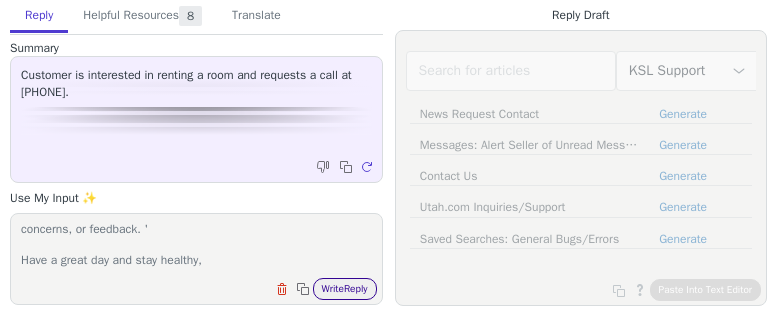 type on "Thank you for contacting KSL Customer Support.
It appears as though you may have replied to our Support Team, rather than the landlord of the property you are inquiring about.
We wanted to make sure to let you know to ensure that you don't miss out on any listings.
Please feel free to reach out if you run into any questions, concerns, or feedback. '
Have a great day and stay healthy," 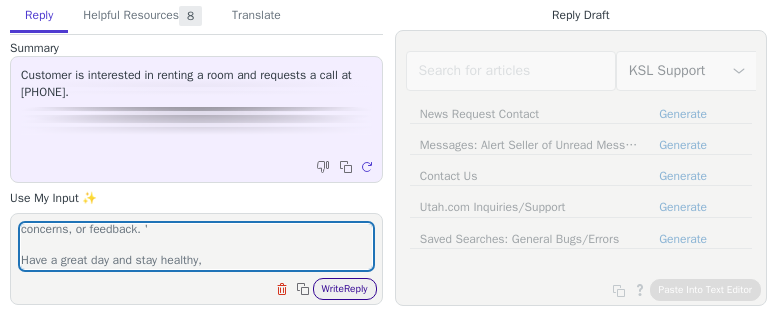 click on "Write  Reply" at bounding box center [345, 289] 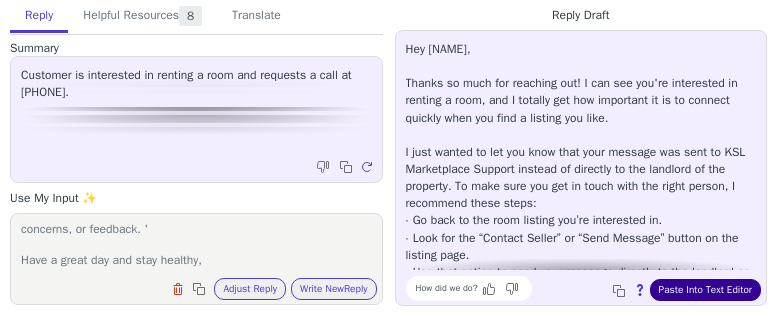 click on "Paste Into Text Editor" at bounding box center [705, 290] 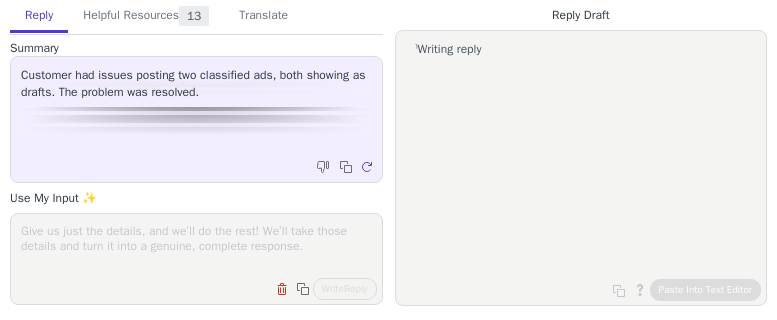 scroll, scrollTop: 0, scrollLeft: 0, axis: both 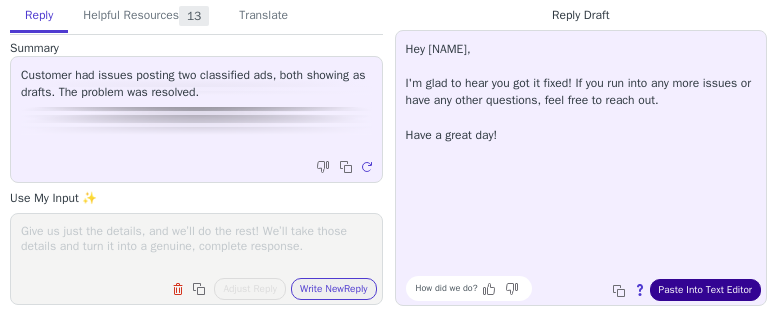 click on "Paste Into Text Editor" at bounding box center [705, 290] 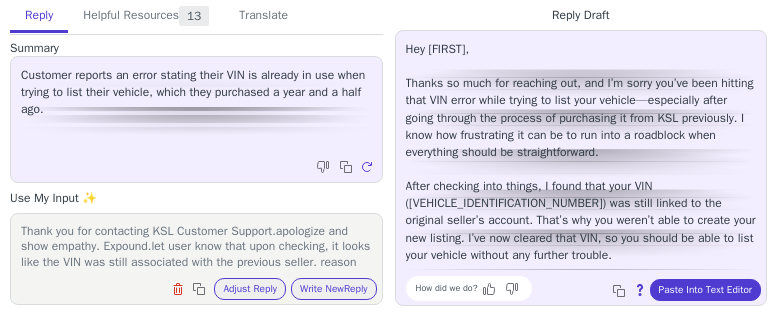 scroll, scrollTop: 0, scrollLeft: 0, axis: both 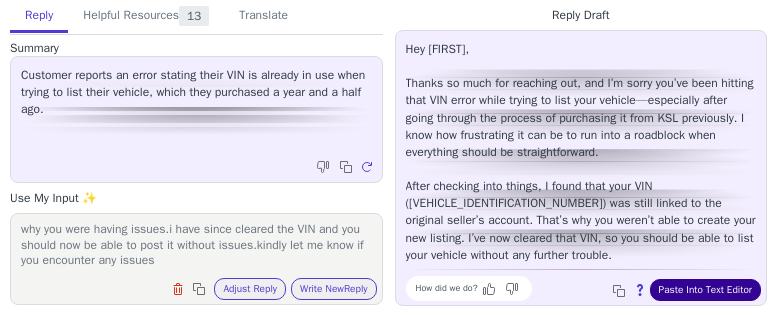 click on "Paste Into Text Editor" at bounding box center (705, 290) 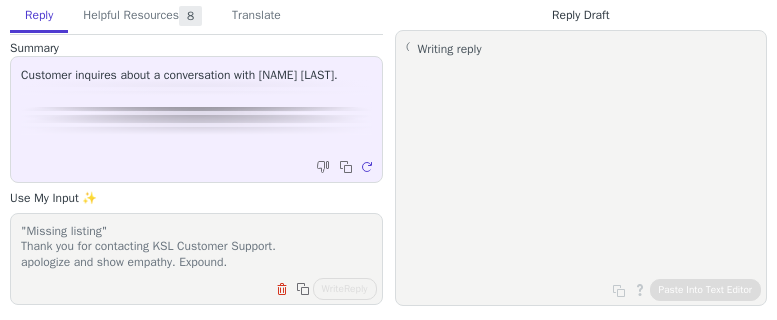 scroll, scrollTop: 0, scrollLeft: 0, axis: both 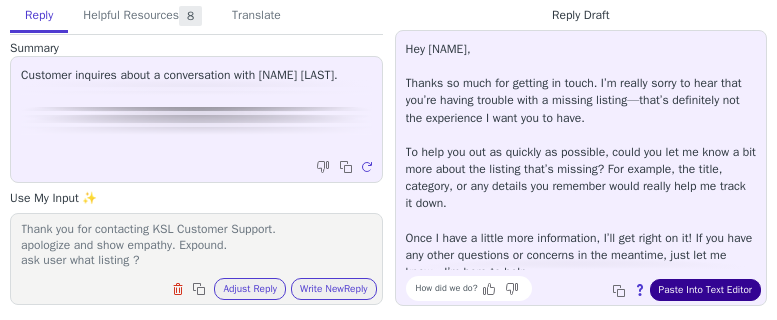 click on "Paste Into Text Editor" at bounding box center [705, 290] 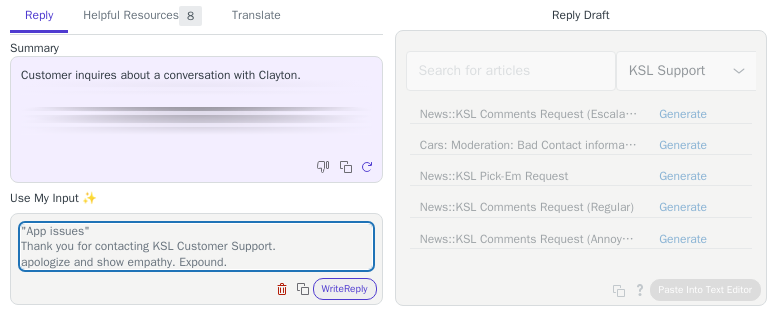 scroll, scrollTop: 0, scrollLeft: 0, axis: both 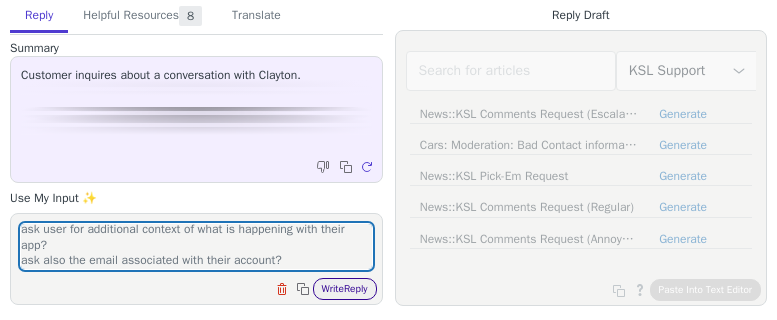 type on ""App issues"
Thank you for contacting KSL Customer Support.
apologize and show empathy. Expound.
ask user for additional context of what is happening with their app?
ask also the email associated with their account?" 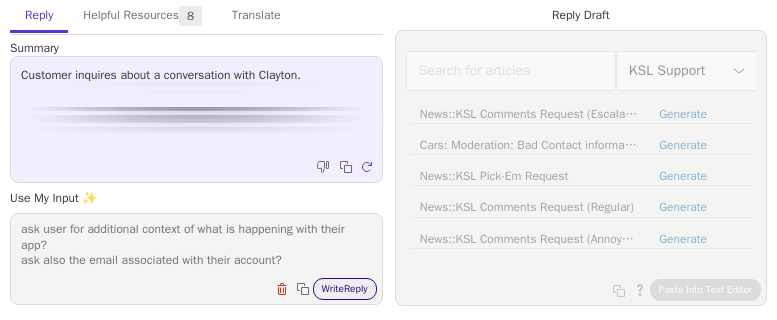 click on "Write  Reply" at bounding box center [345, 289] 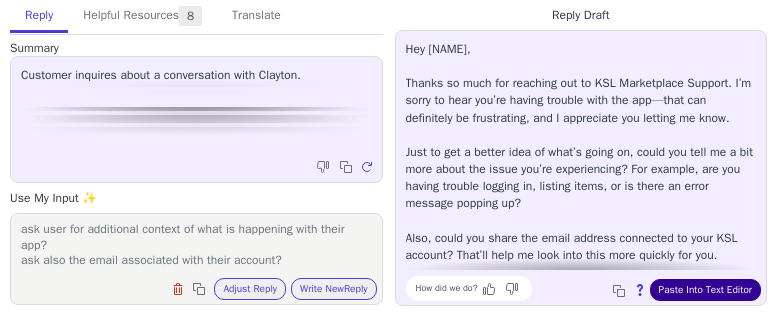 click on "Paste Into Text Editor" at bounding box center (705, 290) 